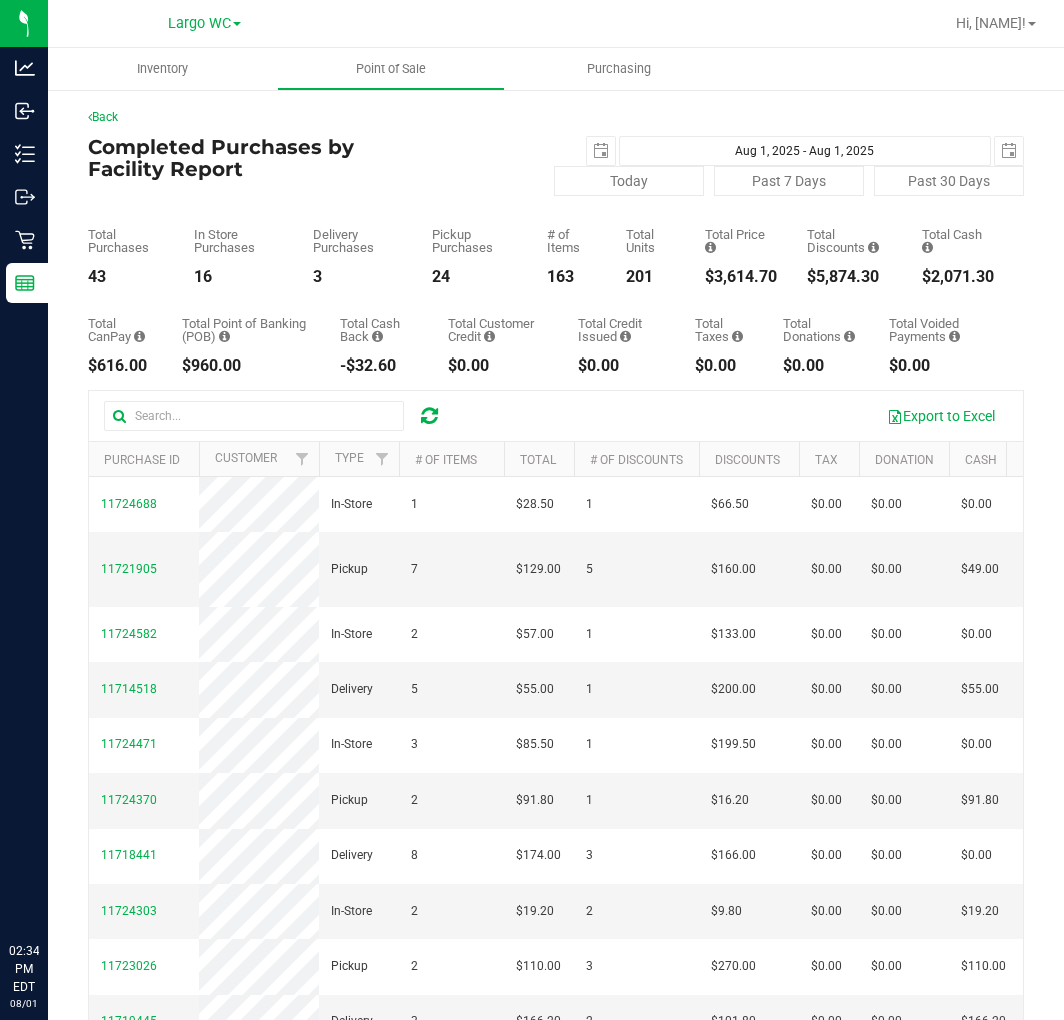 scroll, scrollTop: 0, scrollLeft: 0, axis: both 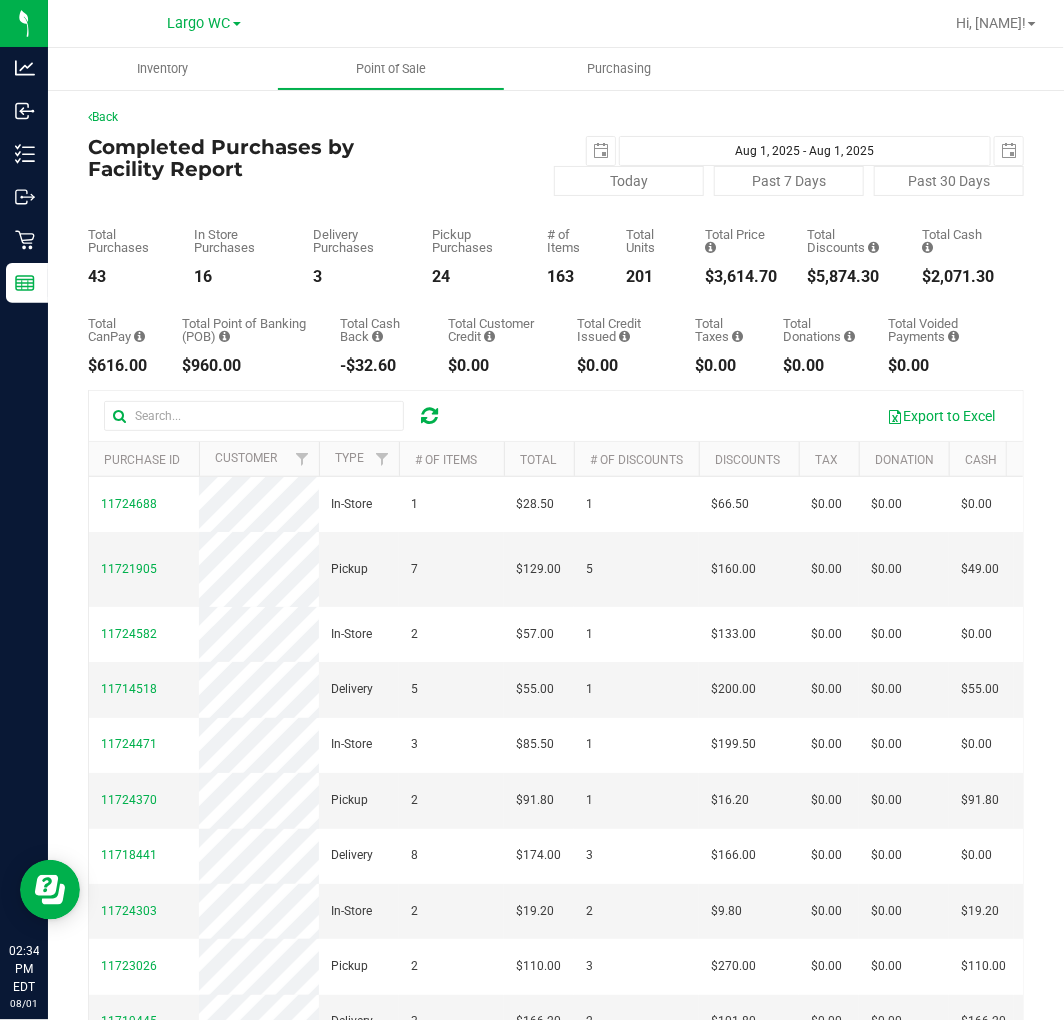 click on "$3,614.70" at bounding box center [741, 277] 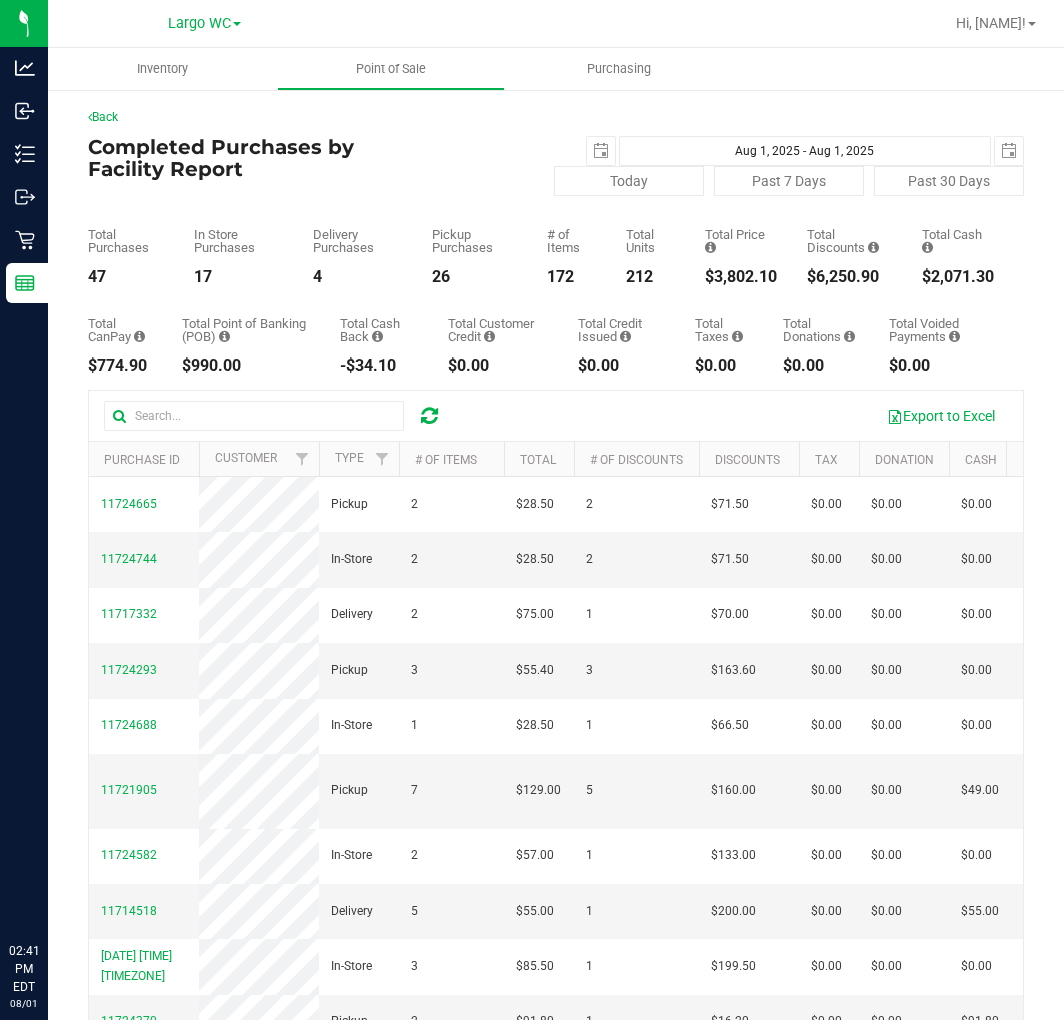scroll, scrollTop: 0, scrollLeft: 0, axis: both 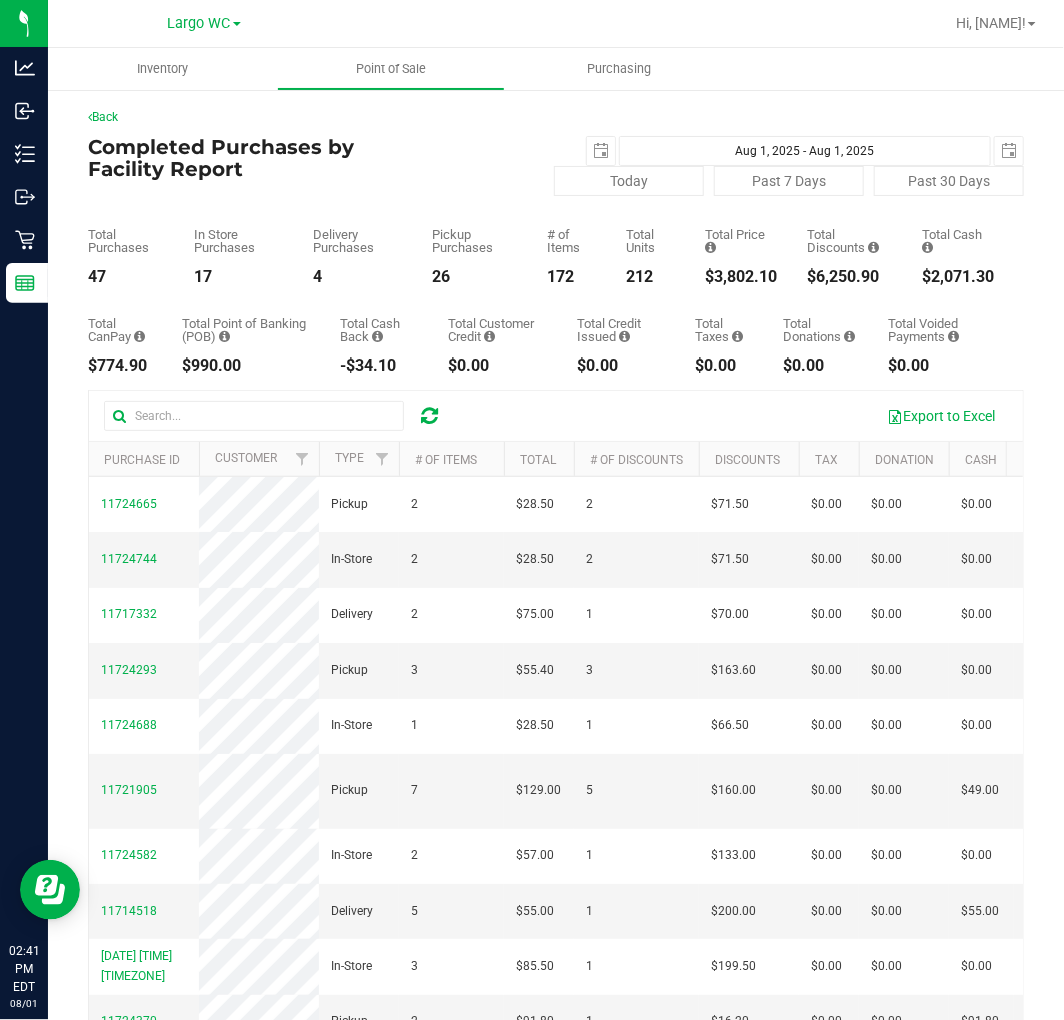 click on "Total Price
$3,802.10" at bounding box center (741, 256) 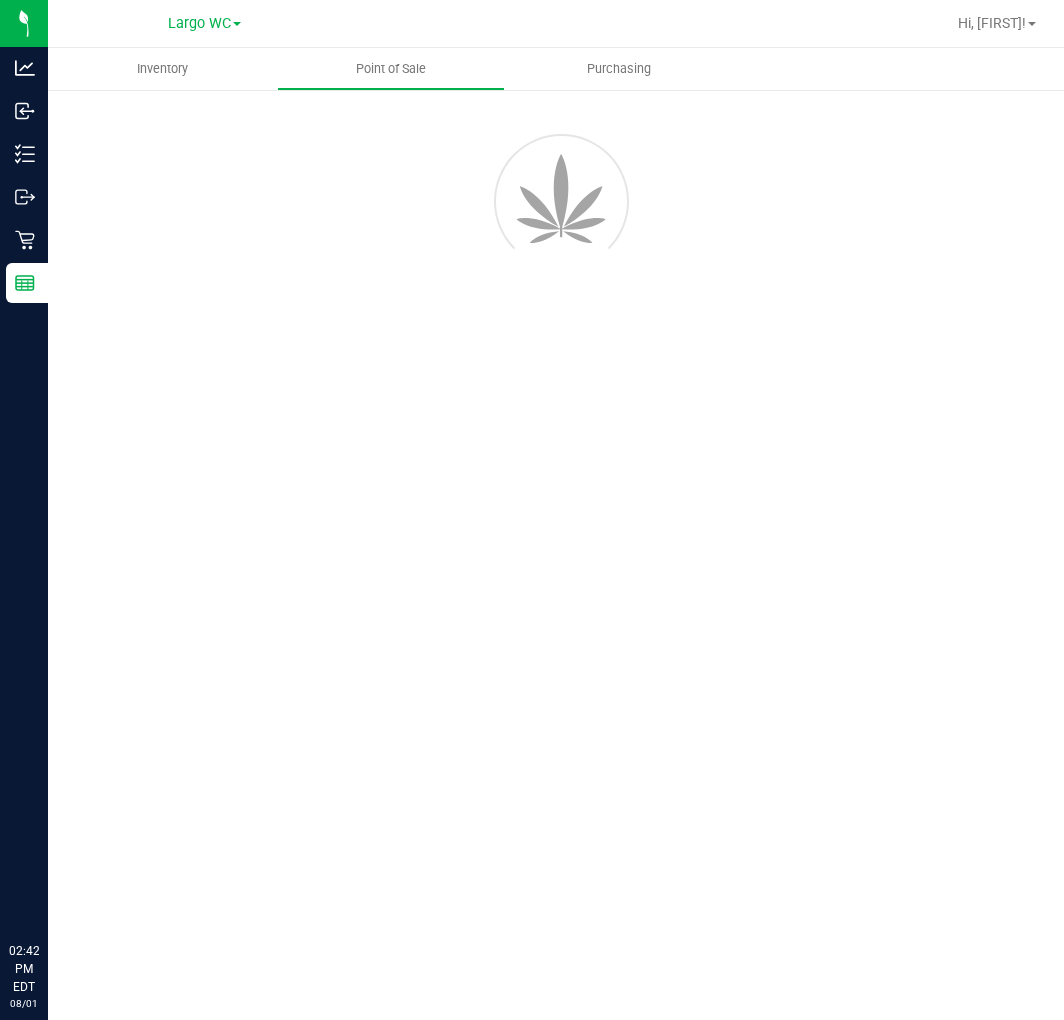 scroll, scrollTop: 0, scrollLeft: 0, axis: both 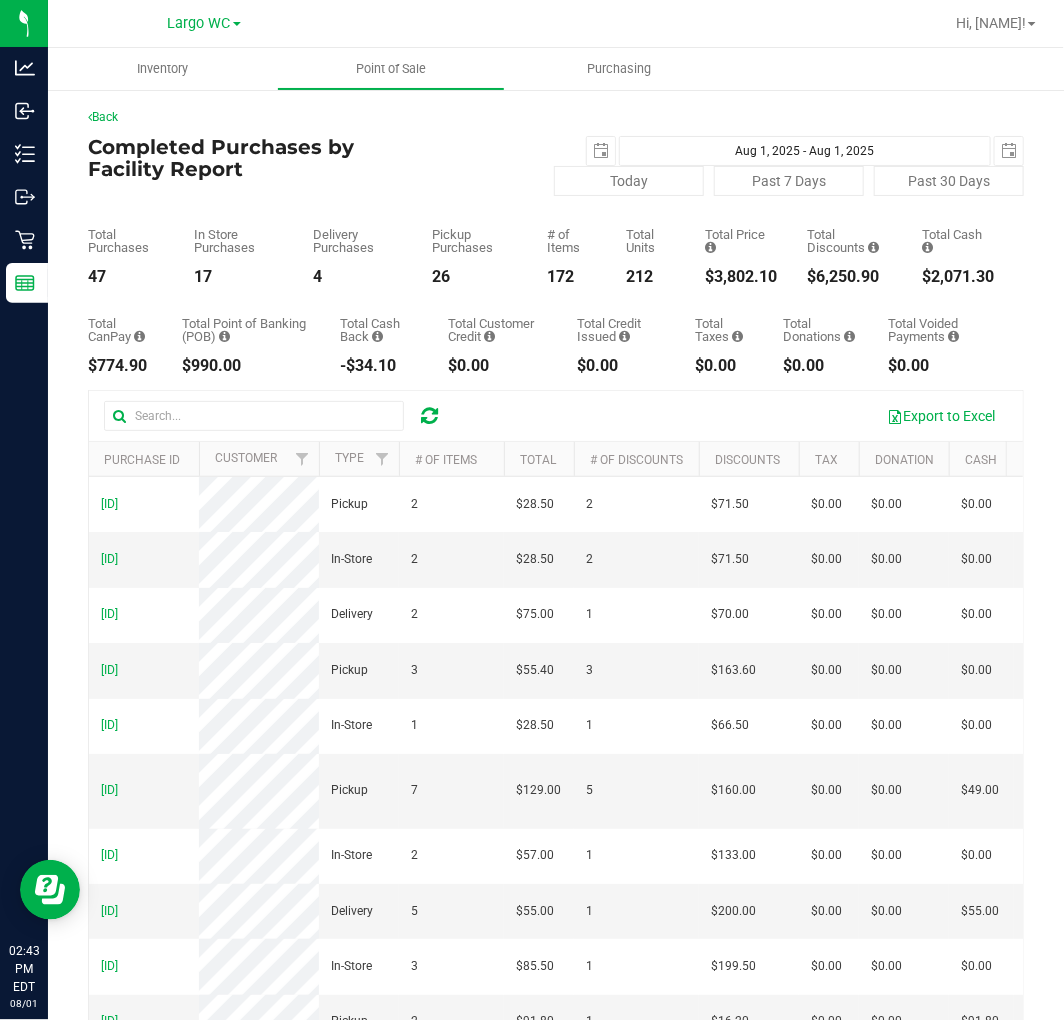 click on "$3,802.10" at bounding box center (741, 277) 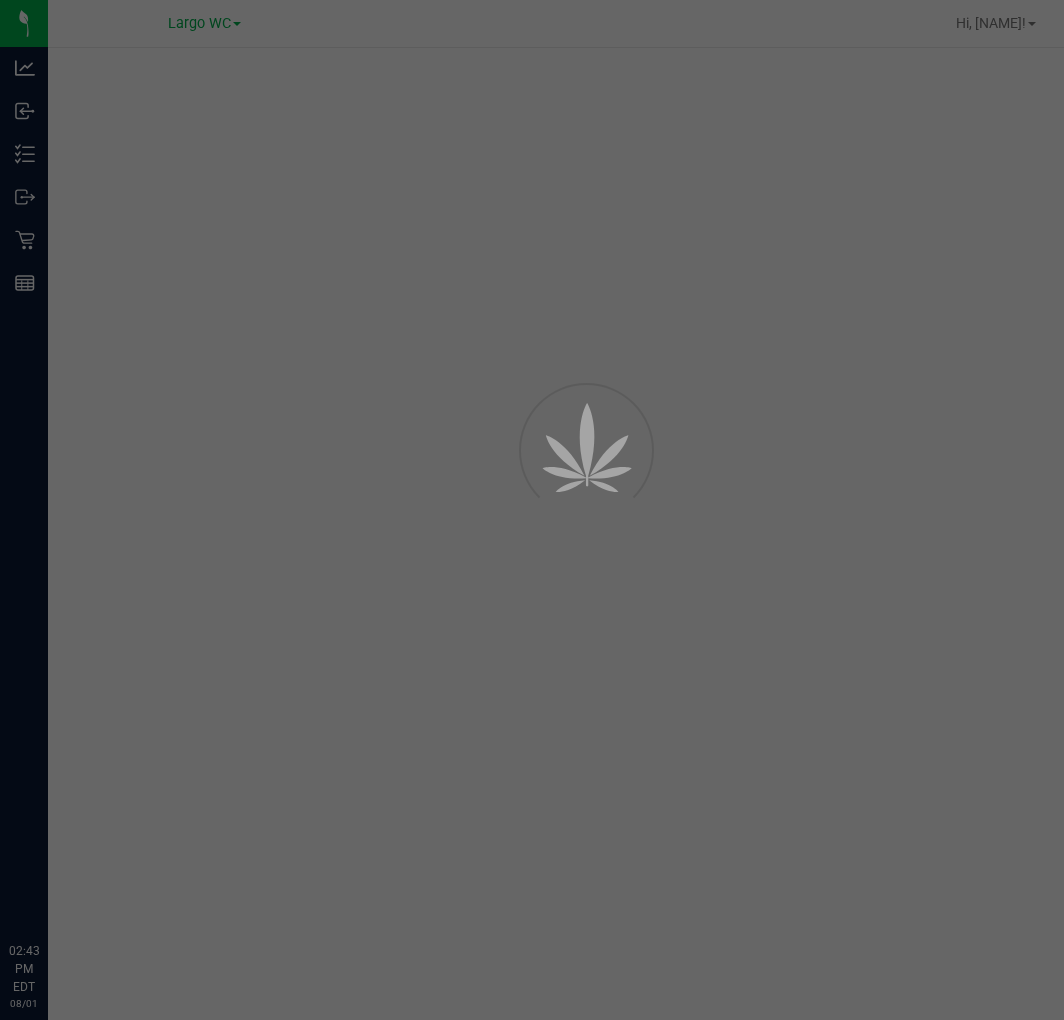 scroll, scrollTop: 0, scrollLeft: 0, axis: both 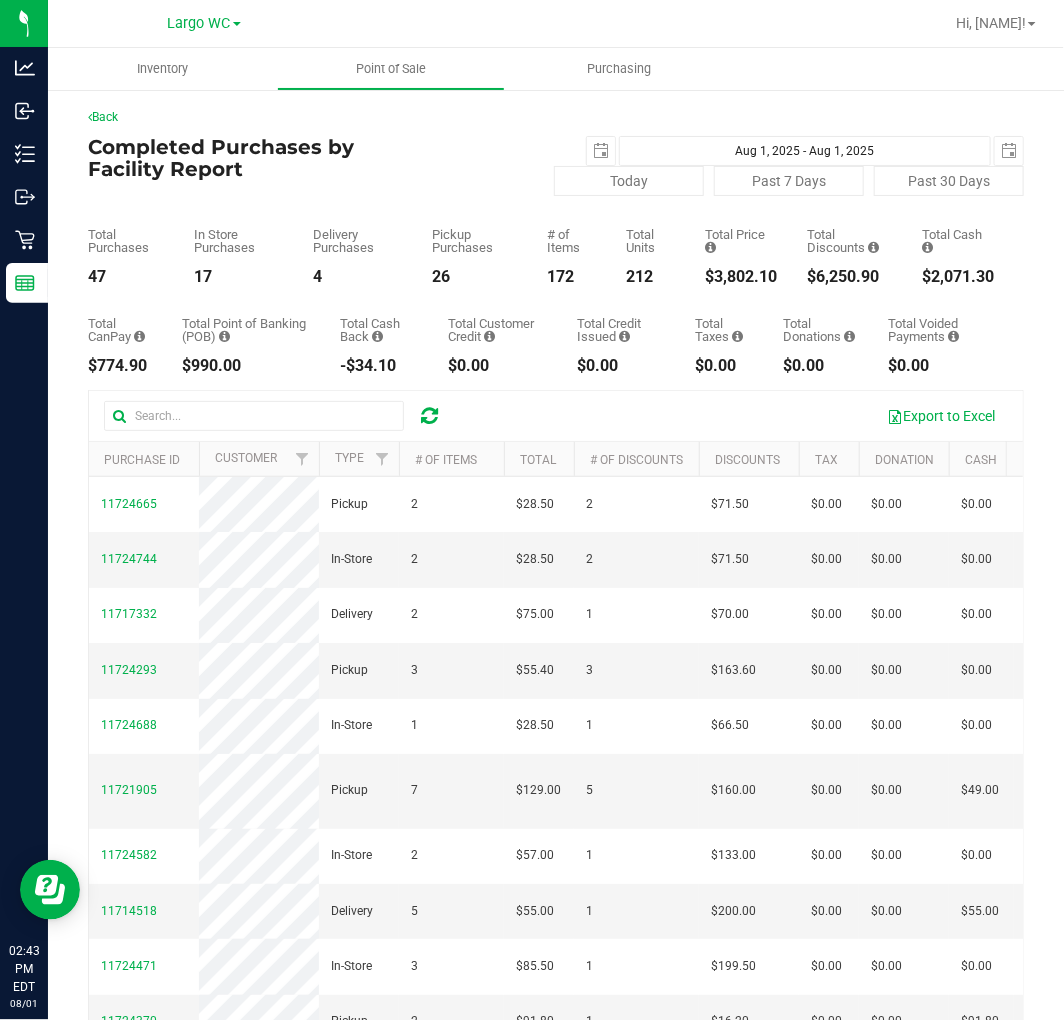 click on "$3,802.10" at bounding box center (741, 277) 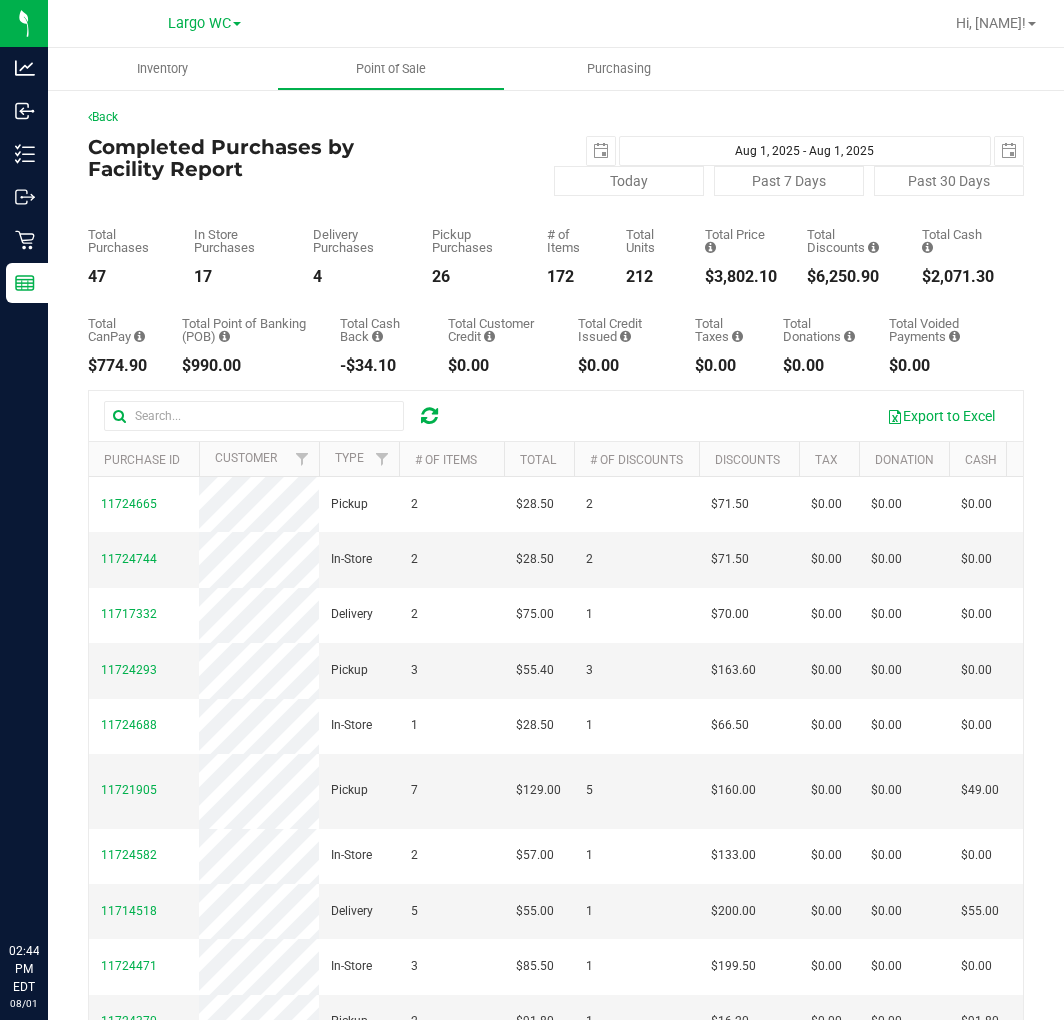 scroll, scrollTop: 0, scrollLeft: 0, axis: both 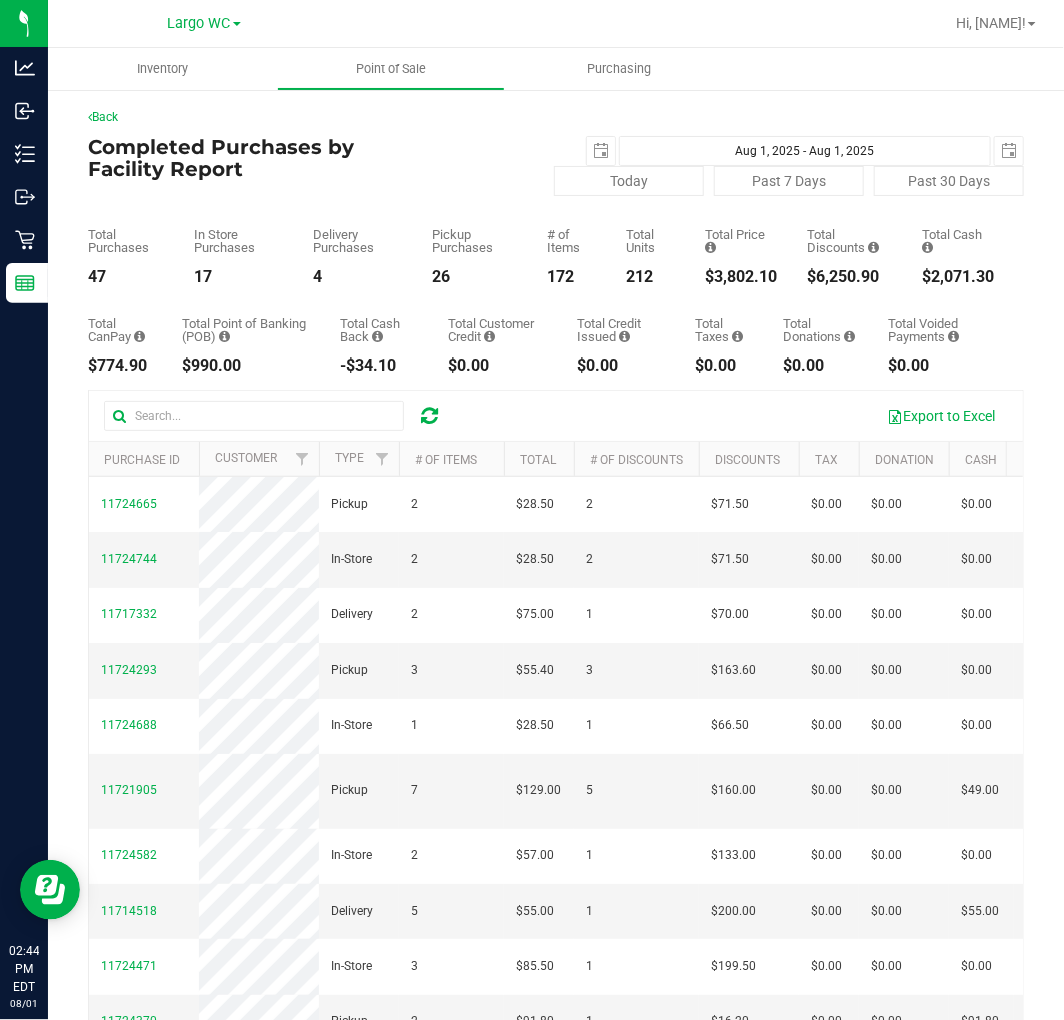 click on "$3,802.10" at bounding box center (741, 277) 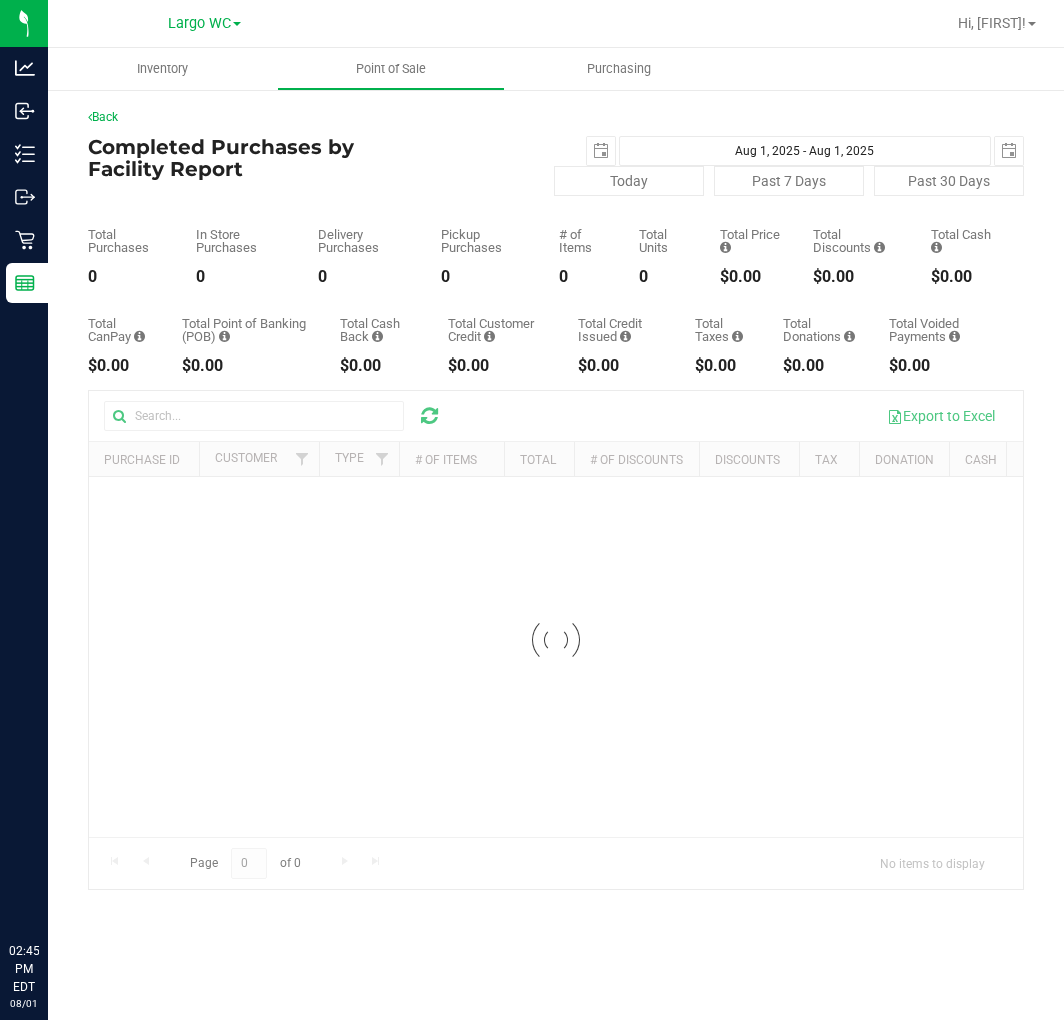 scroll, scrollTop: 0, scrollLeft: 0, axis: both 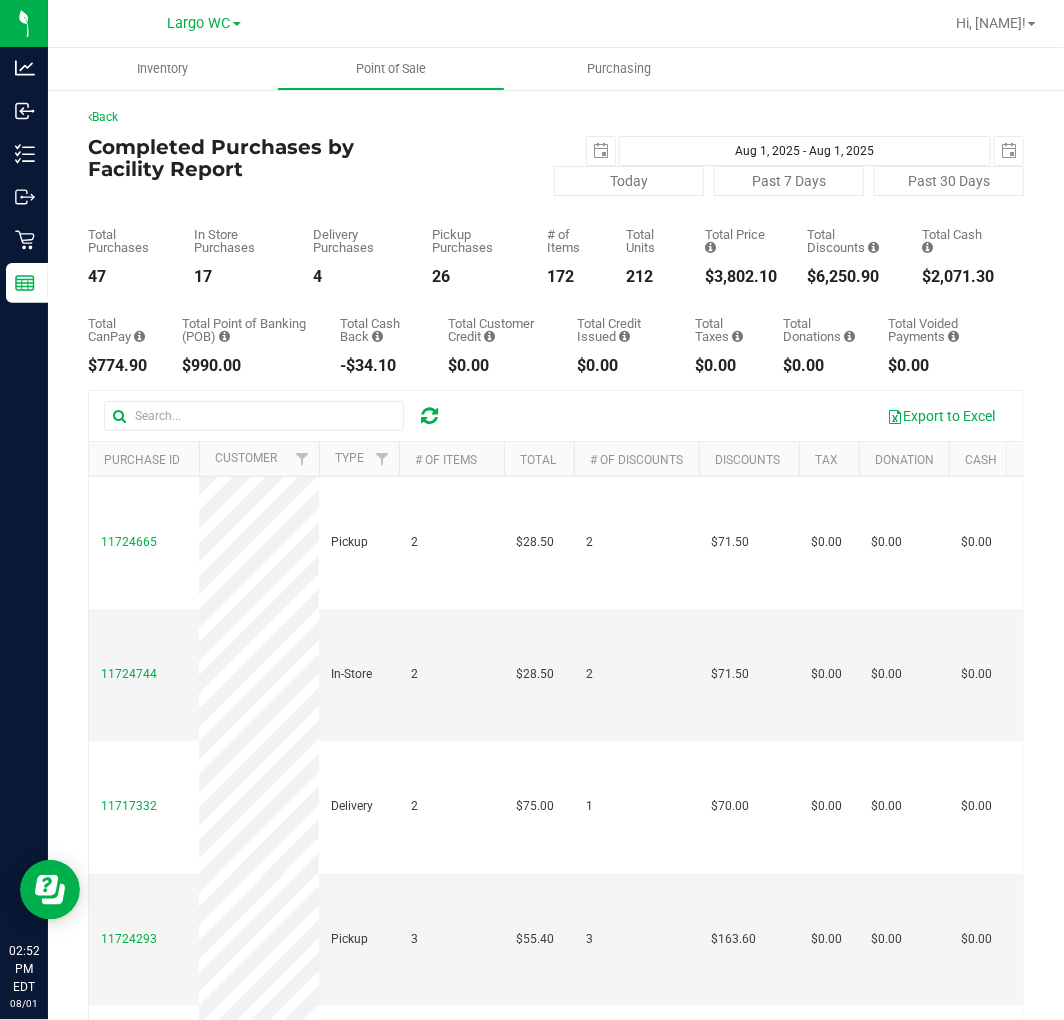 click on "-$34.10" at bounding box center [379, 366] 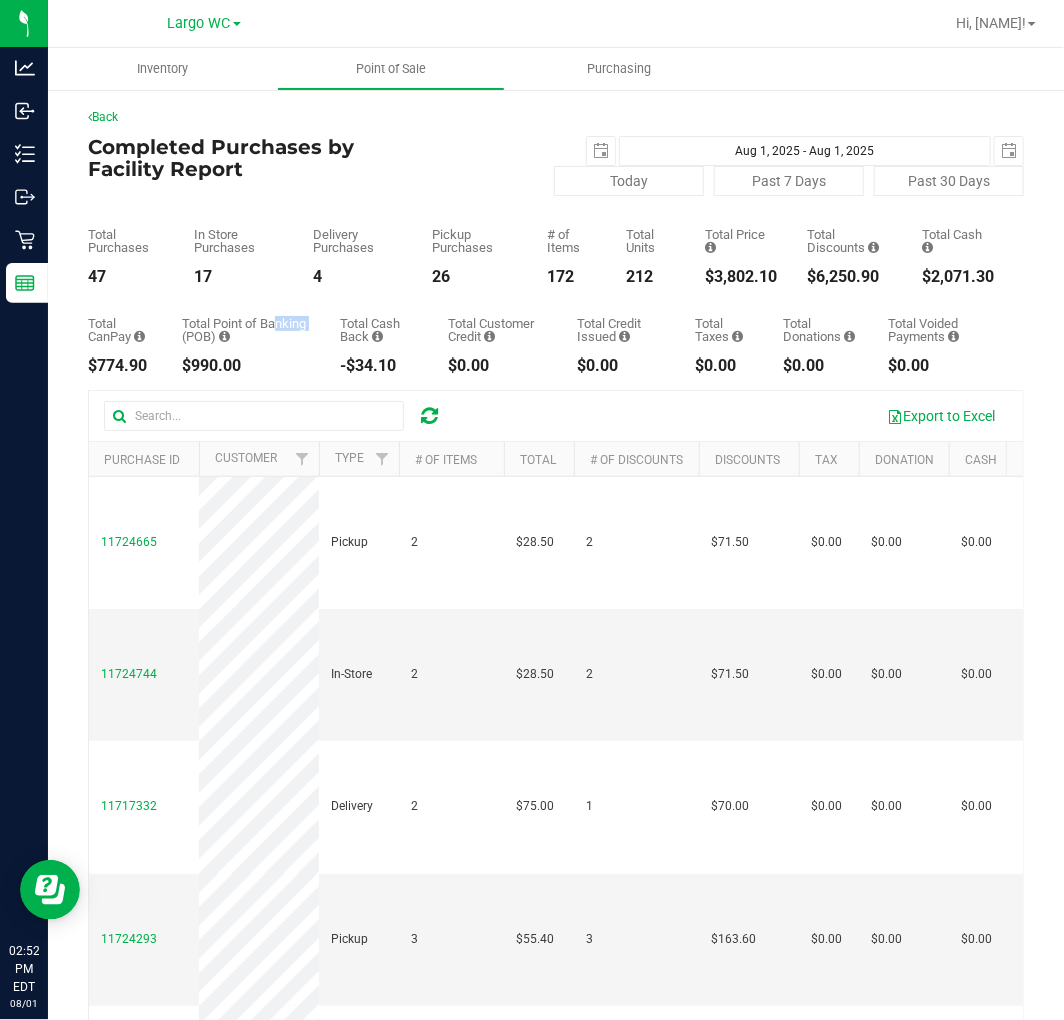 click on "Total Point of Banking (POB)" at bounding box center [246, 330] 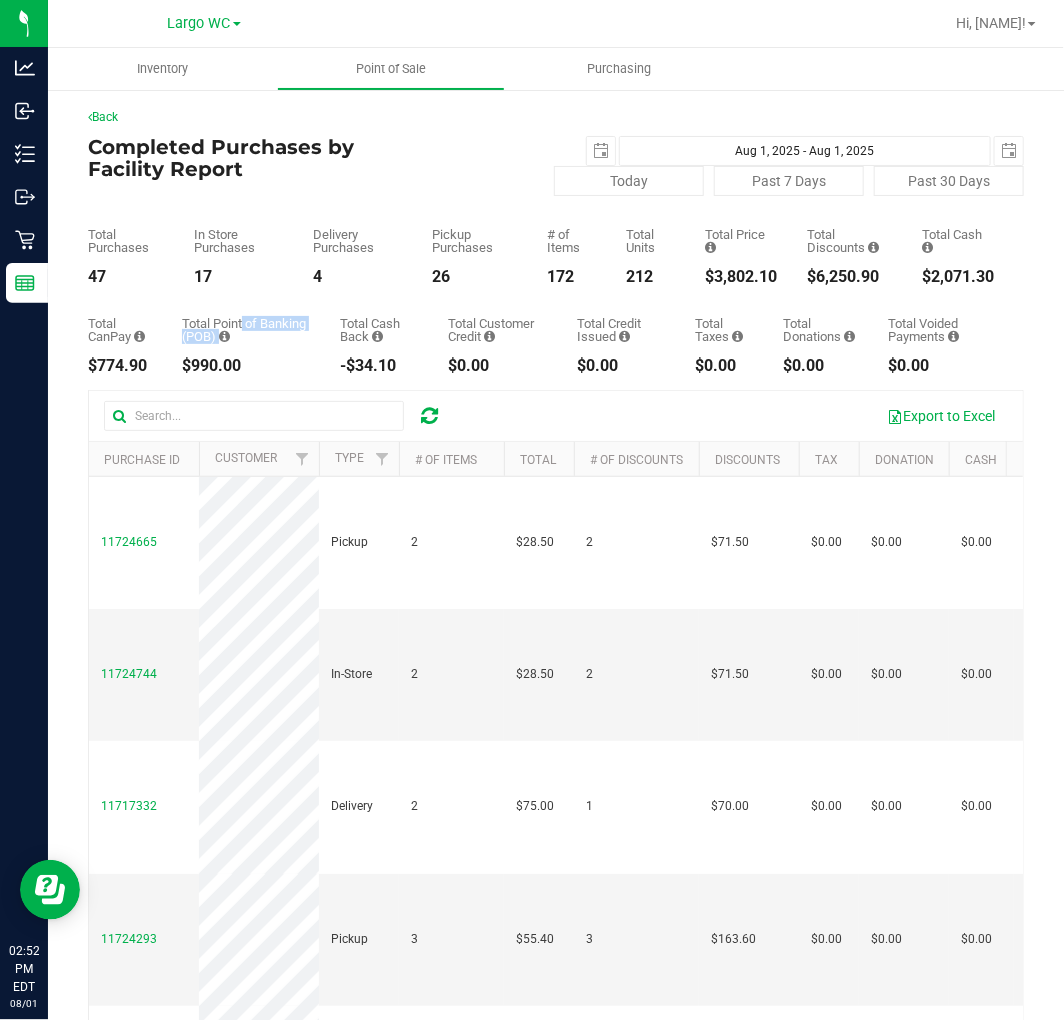 drag, startPoint x: 213, startPoint y: 321, endPoint x: 224, endPoint y: 322, distance: 11.045361 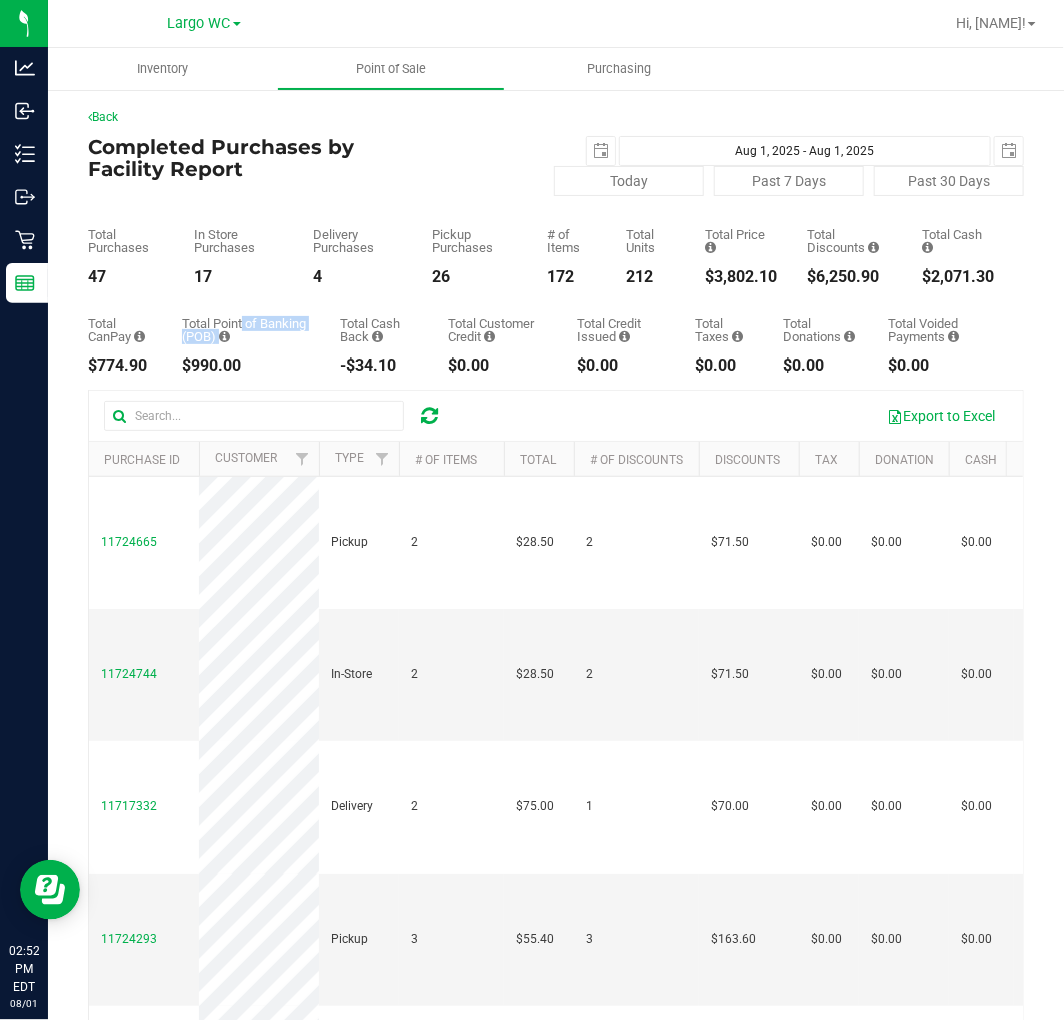 click on "Total Point of Banking (POB)" at bounding box center (246, 330) 